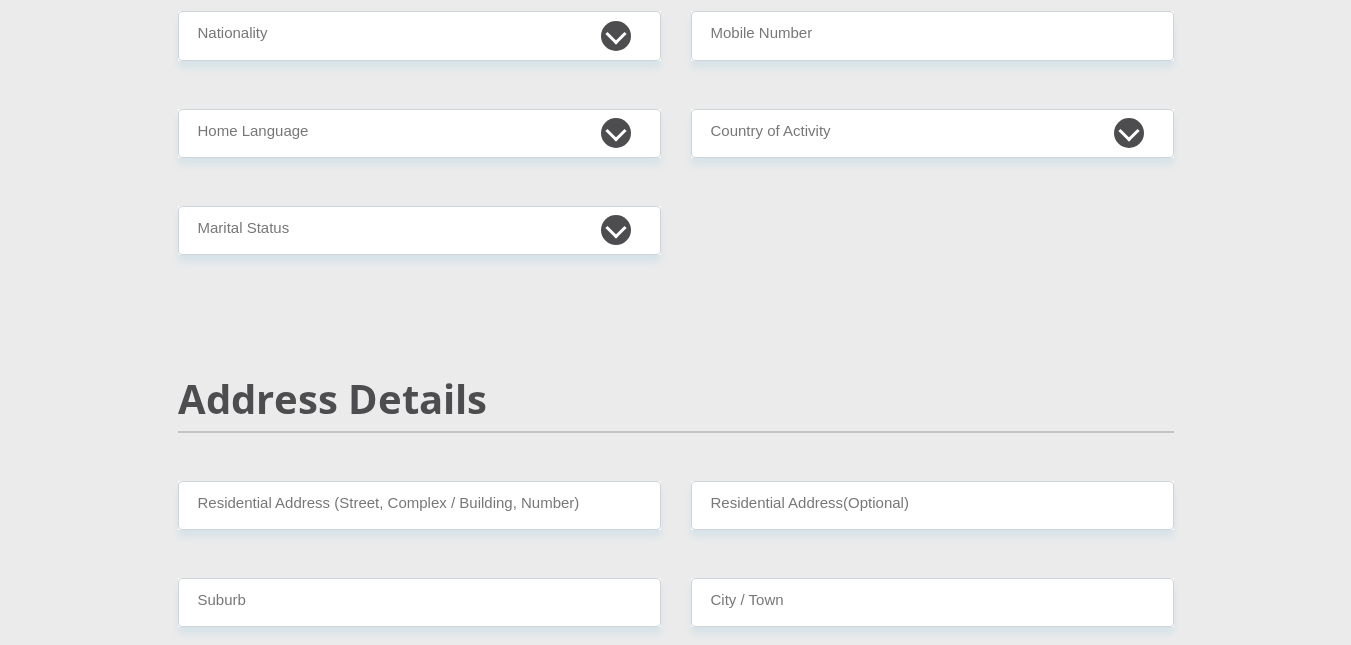 scroll, scrollTop: 0, scrollLeft: 0, axis: both 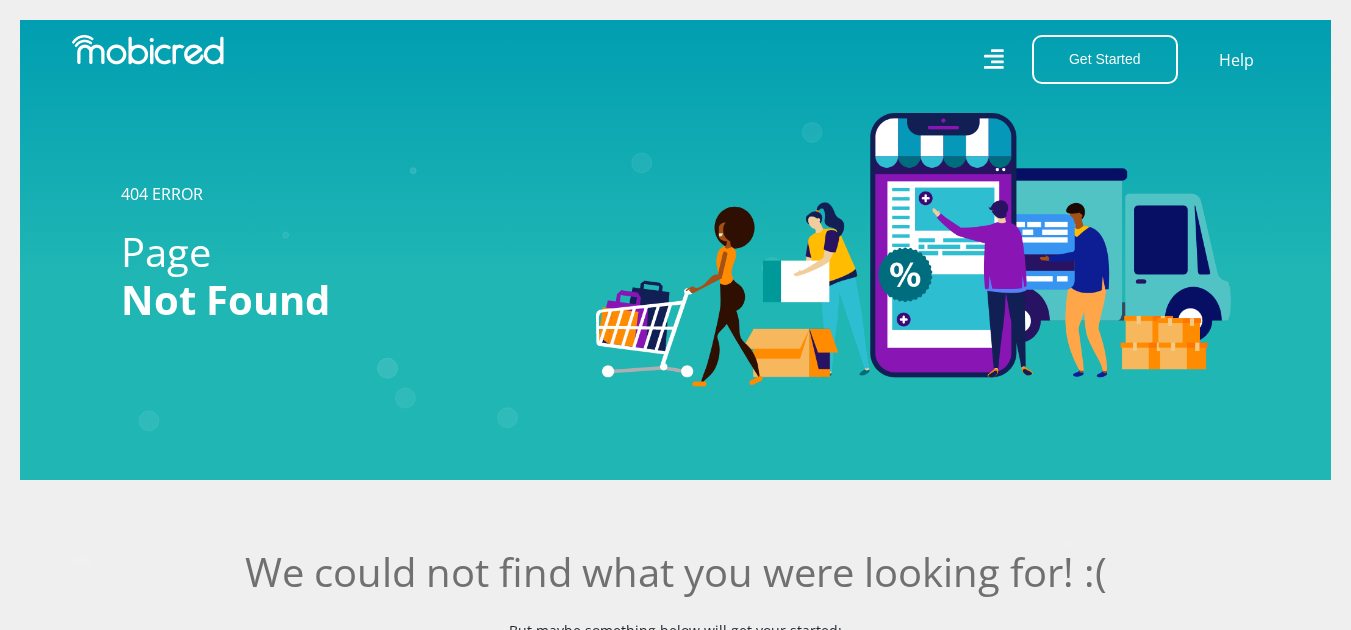 click 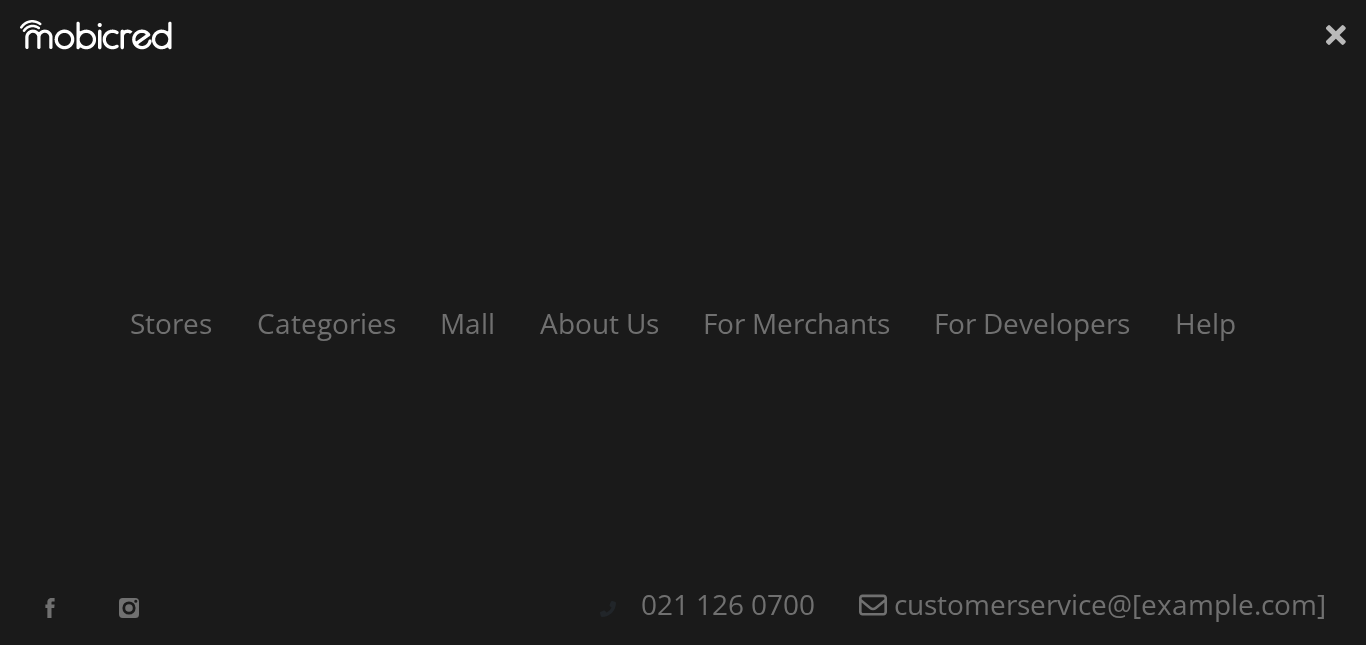 click 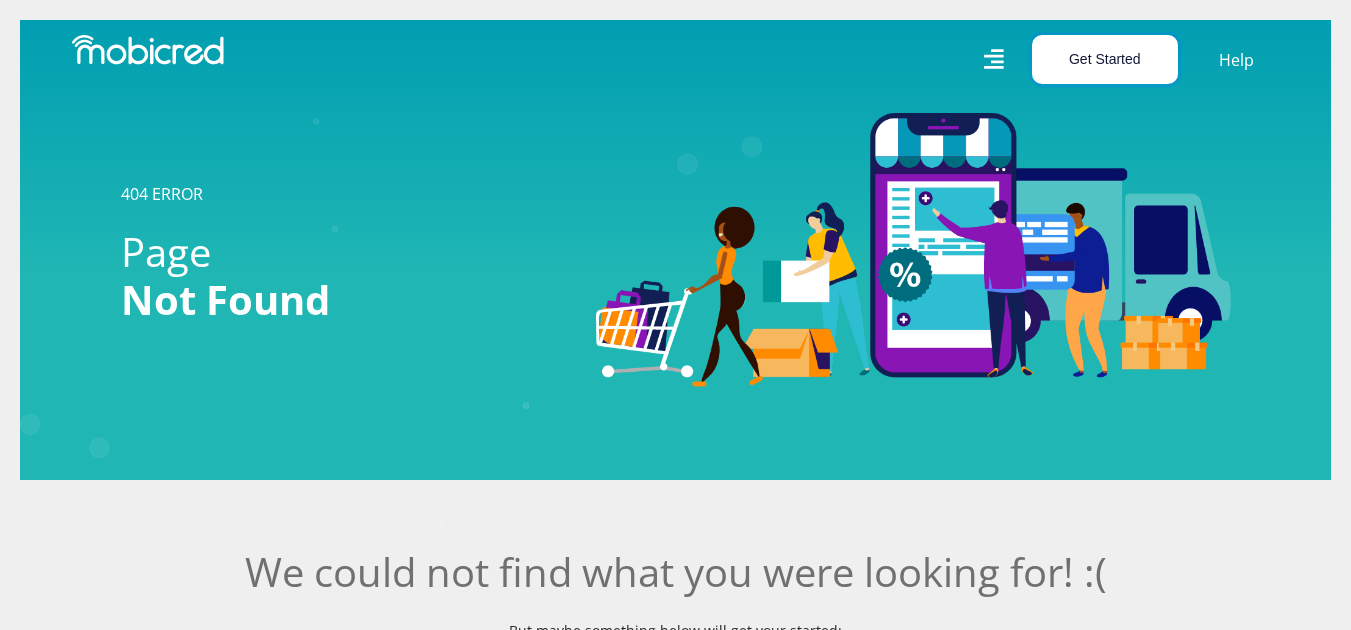 click on "Get Started" at bounding box center [1105, 59] 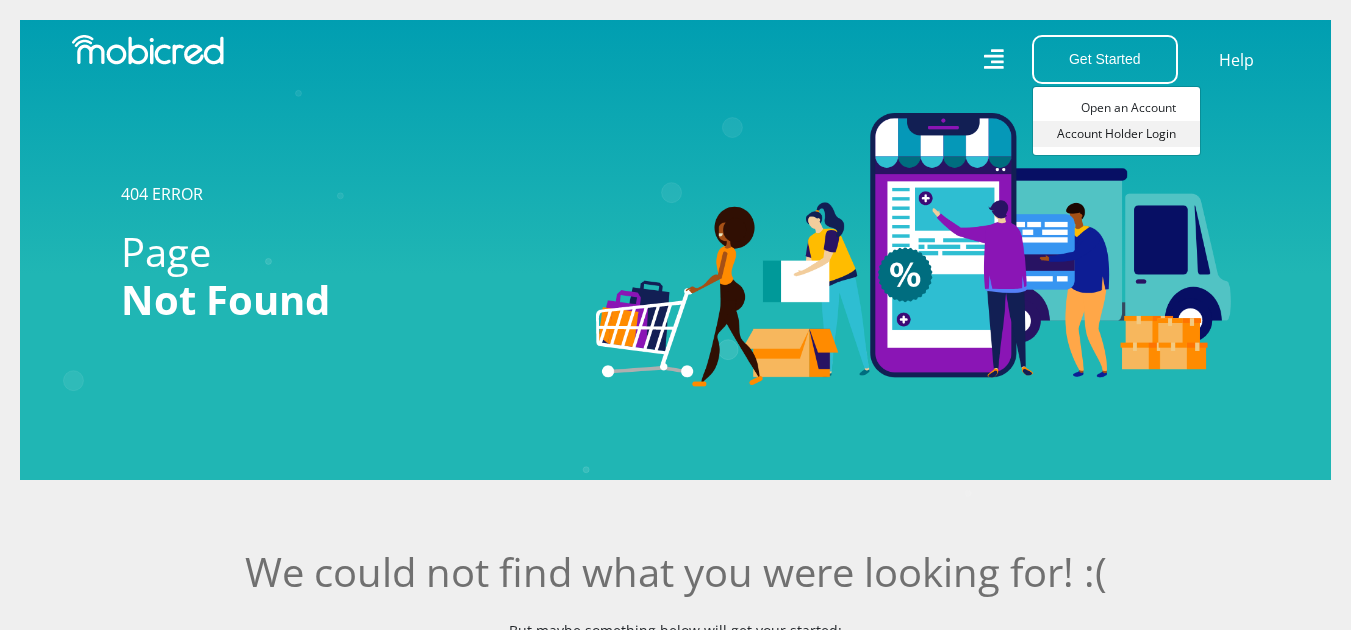 click on "Account Holder Login" at bounding box center (1116, 134) 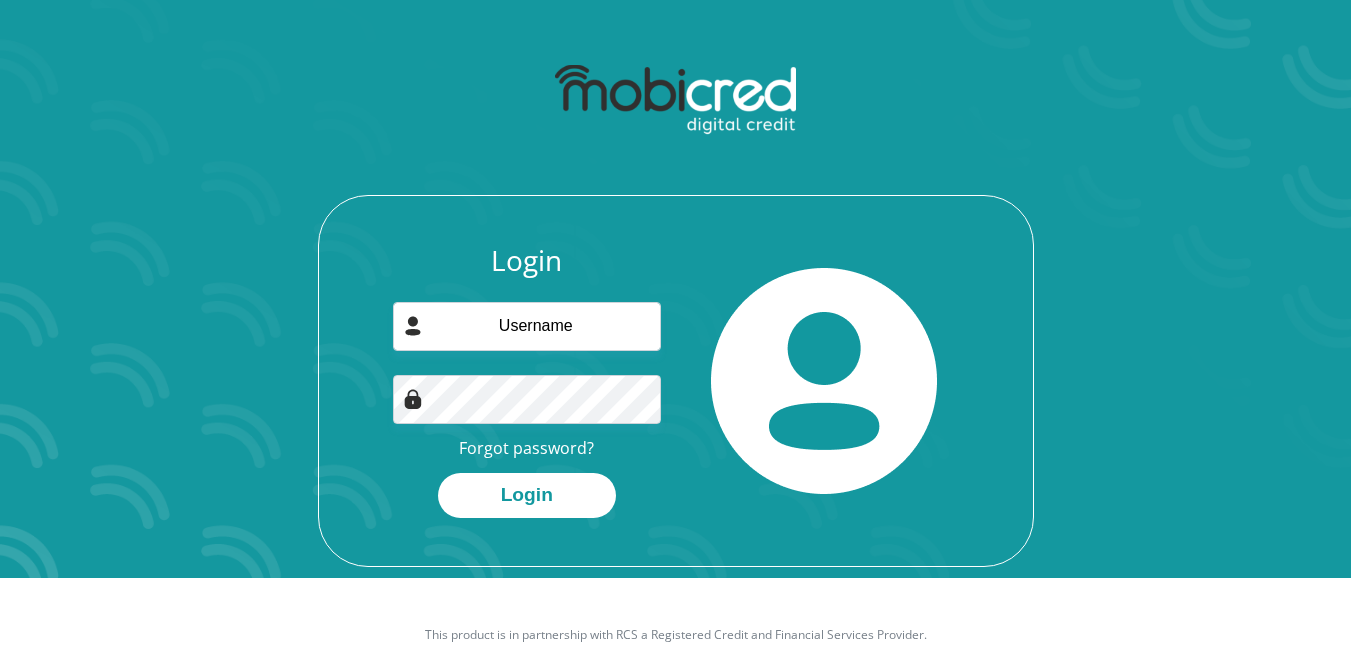 scroll, scrollTop: 100, scrollLeft: 0, axis: vertical 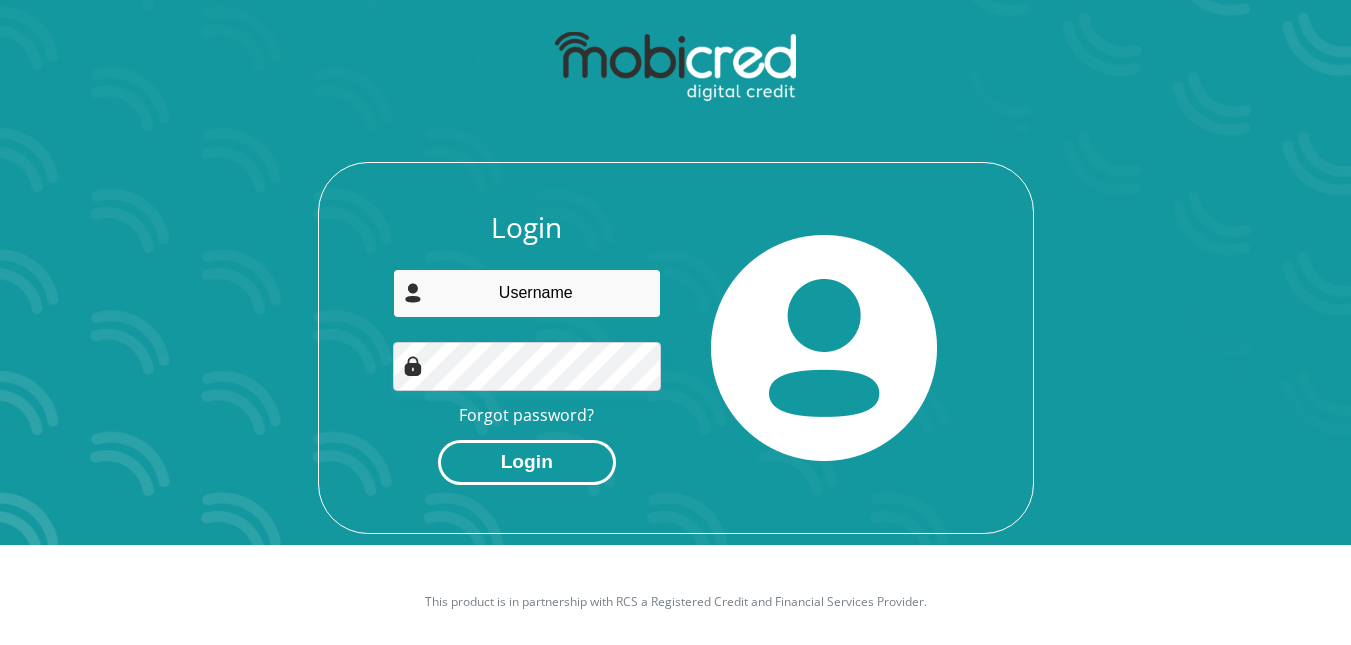 type on "jackie.denner@hotmail.co.za" 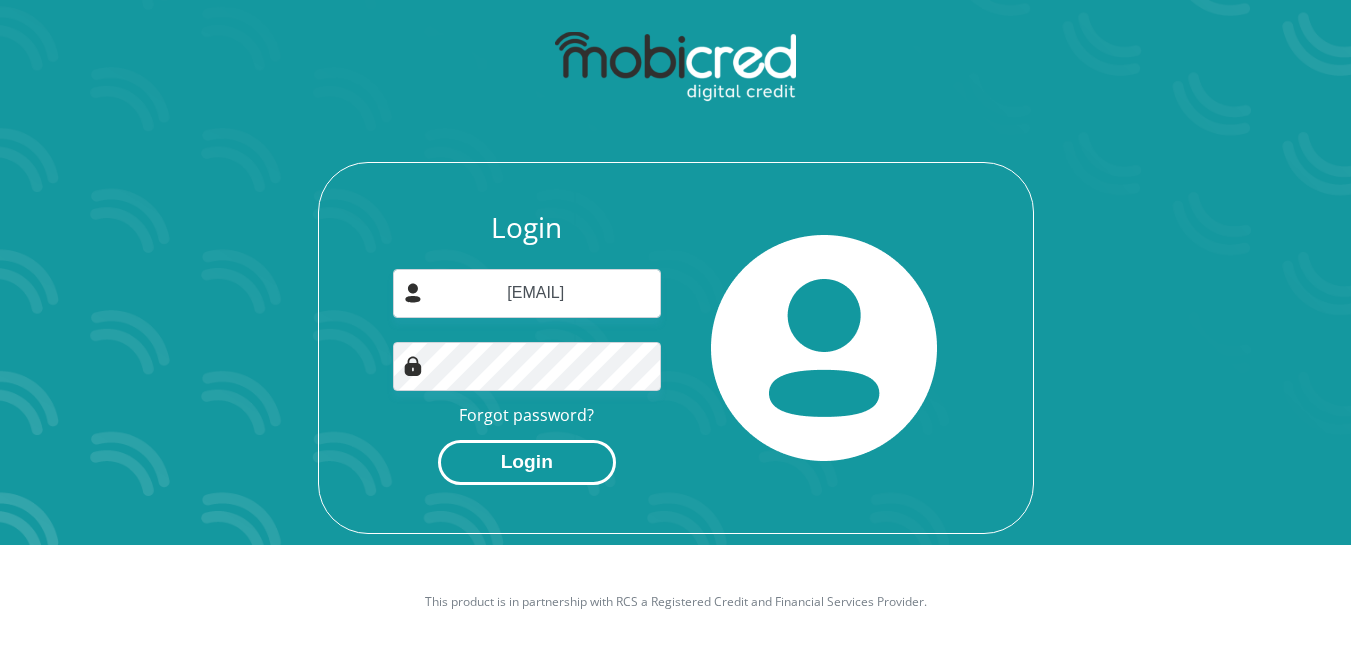 click on "Login" at bounding box center (527, 462) 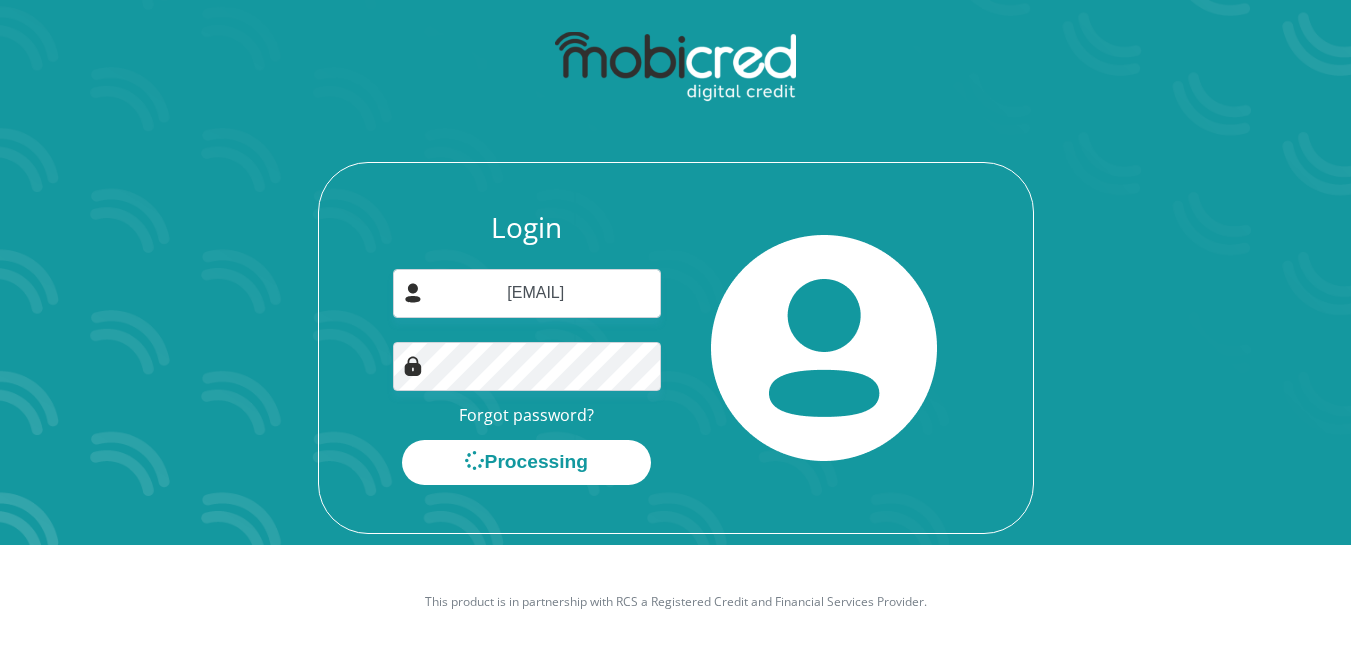 scroll, scrollTop: 0, scrollLeft: 0, axis: both 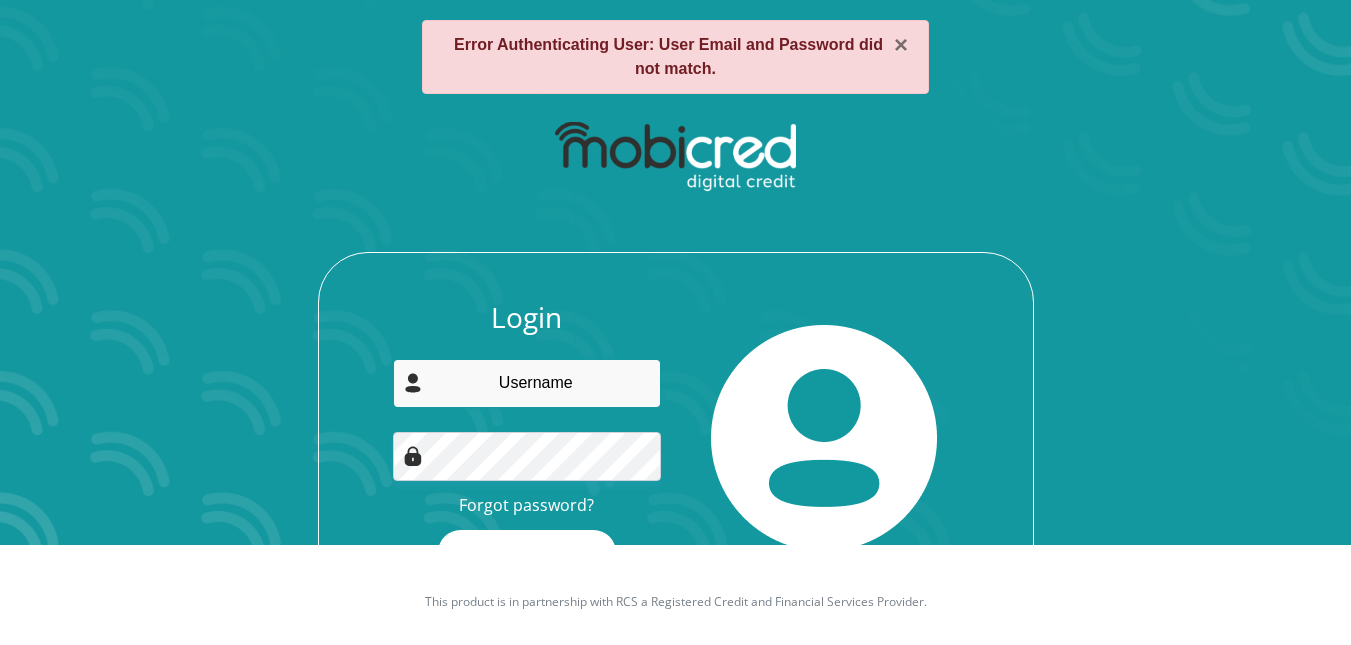 type on "jackie.denner@hotmail.co.za" 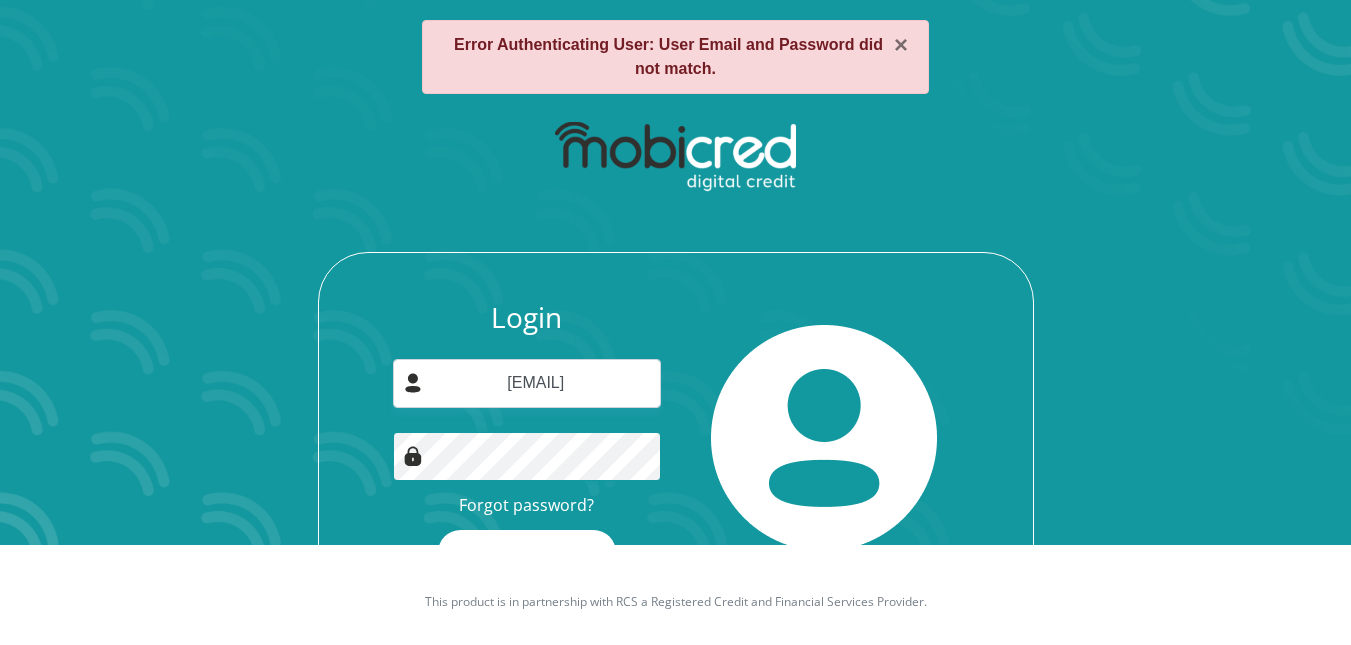 click on "×
Error Authenticating User: User Email and Password did not match.
Login
jackie.denner@hotmail.co.za
Forgot password?
Login" at bounding box center [675, 222] 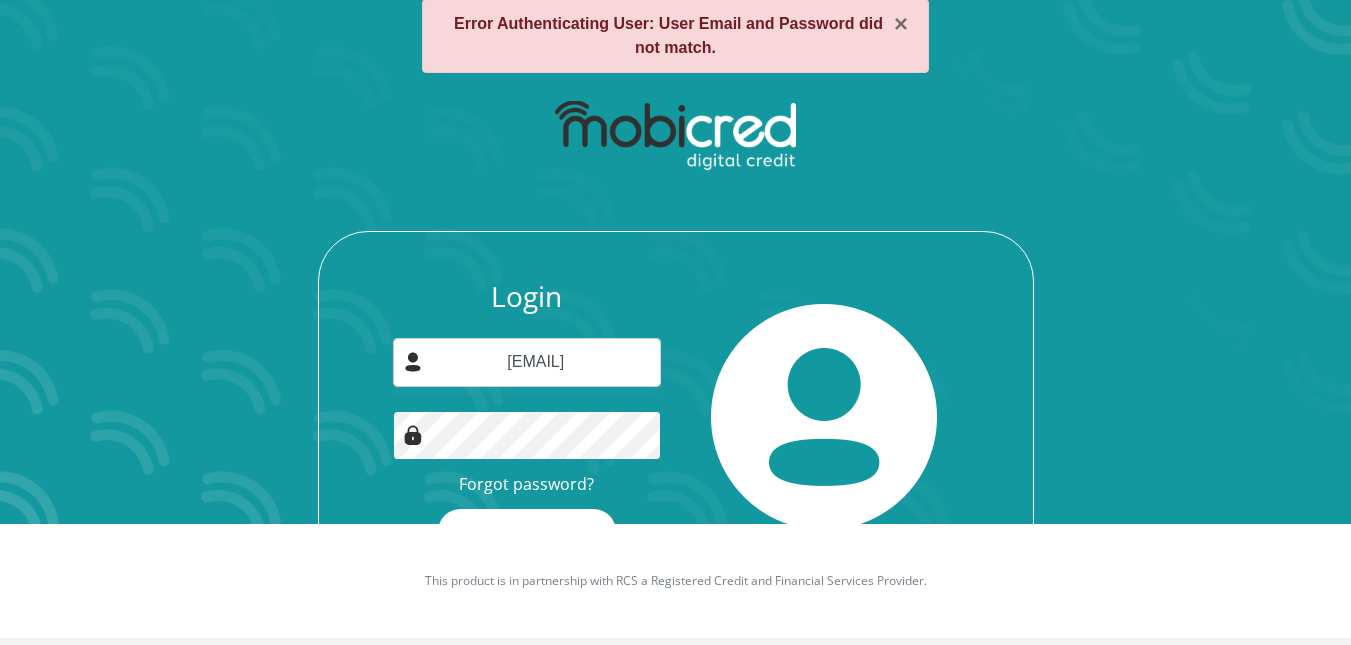 scroll, scrollTop: 126, scrollLeft: 0, axis: vertical 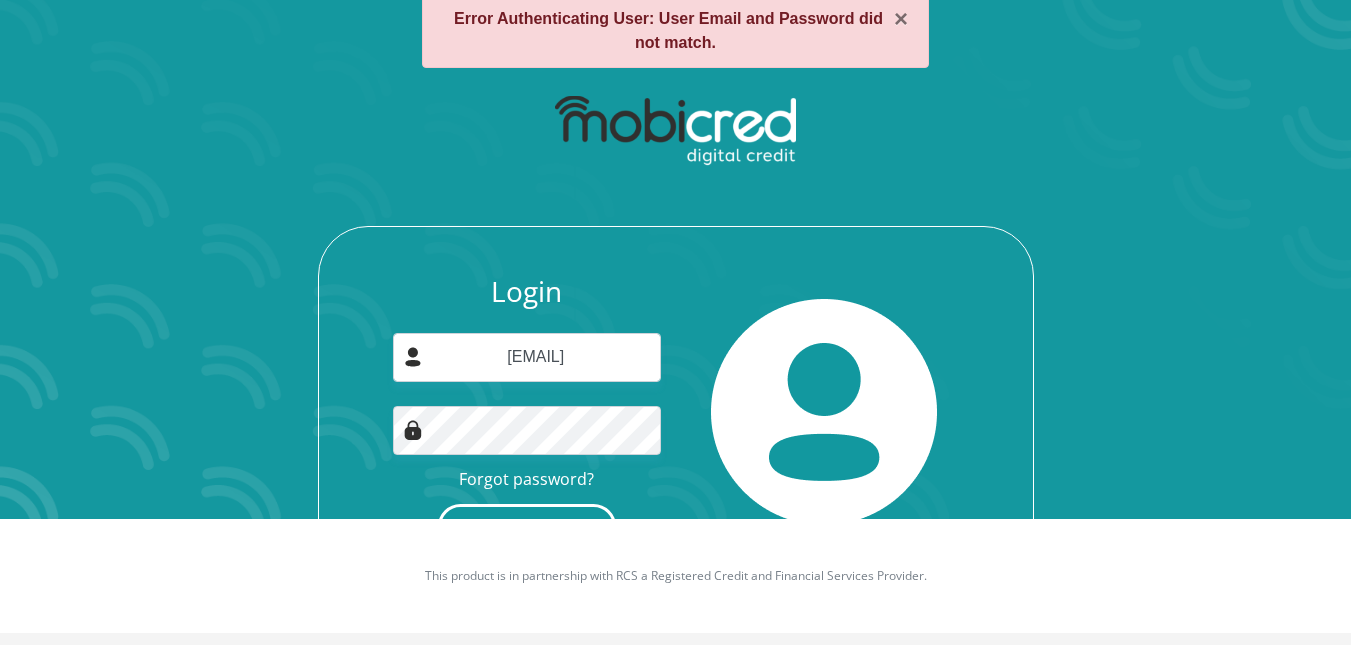 click on "Login" at bounding box center (527, 526) 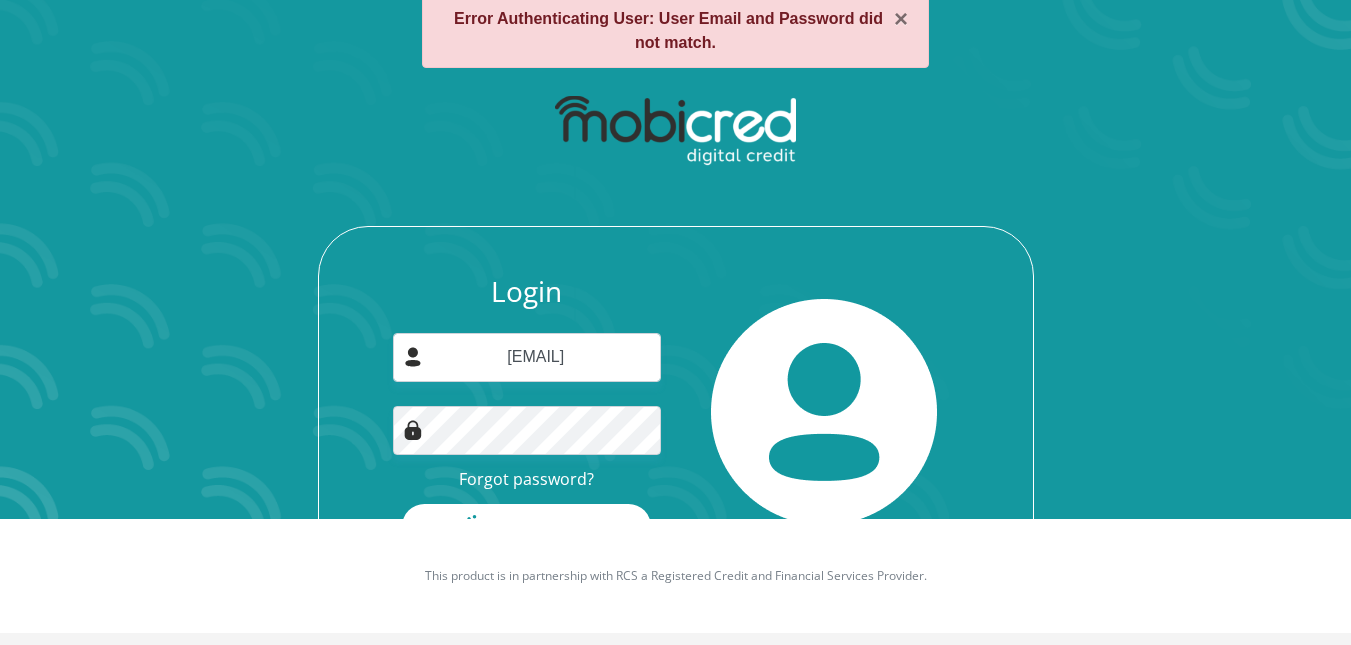 scroll, scrollTop: 0, scrollLeft: 0, axis: both 